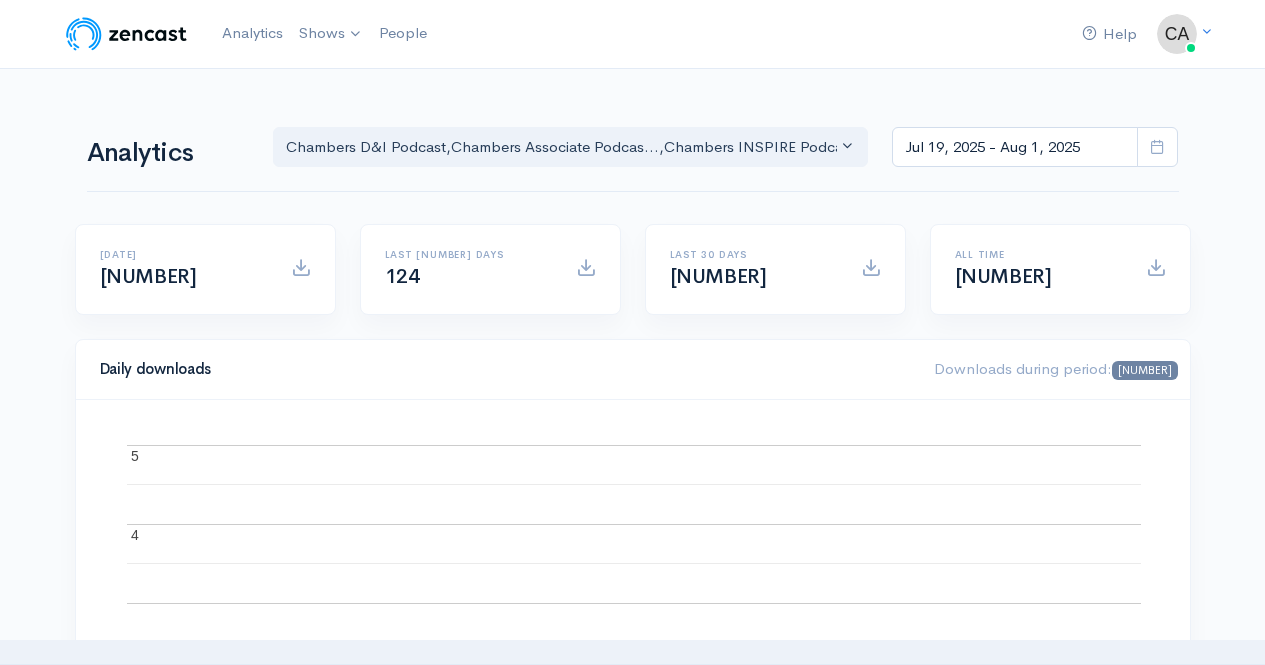 scroll, scrollTop: 0, scrollLeft: 0, axis: both 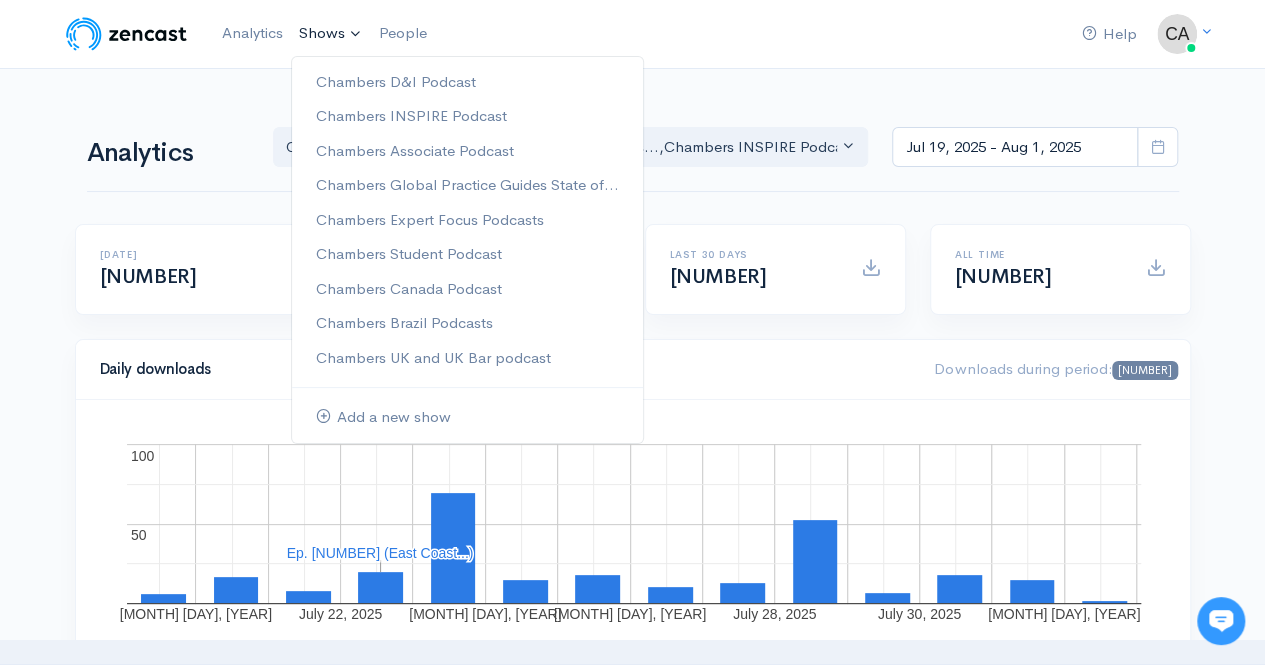 click on "Shows" at bounding box center [331, 34] 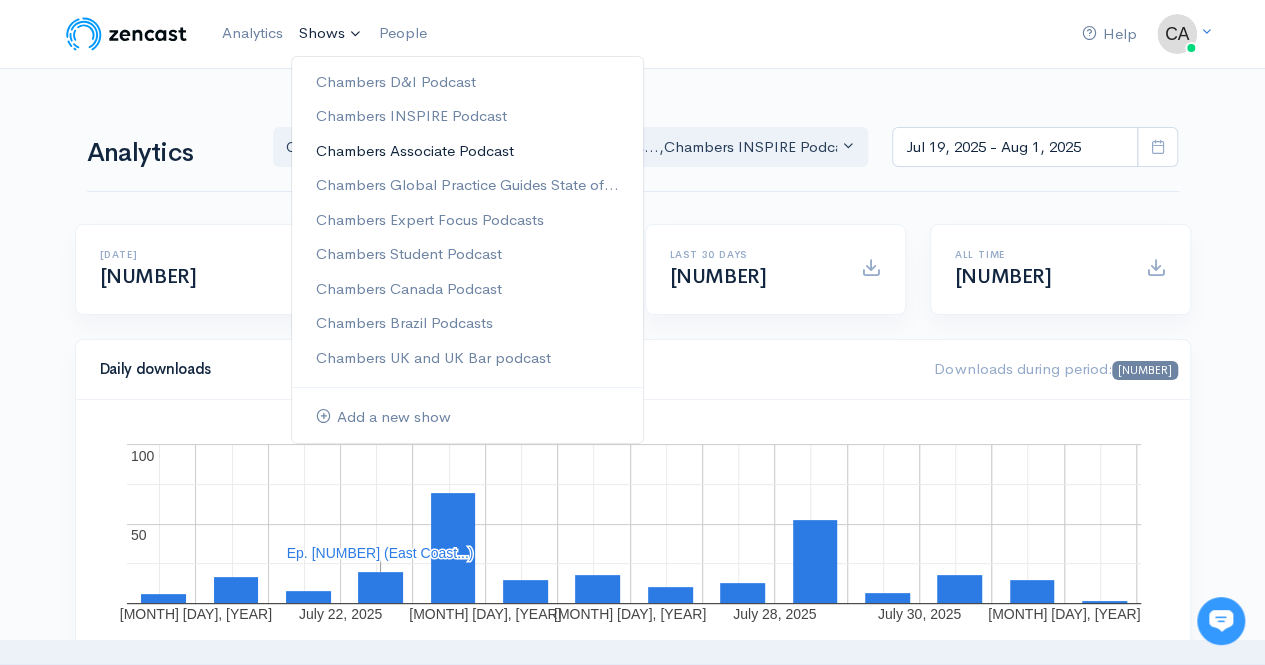 click on "Chambers Associate Podcast" at bounding box center (467, 151) 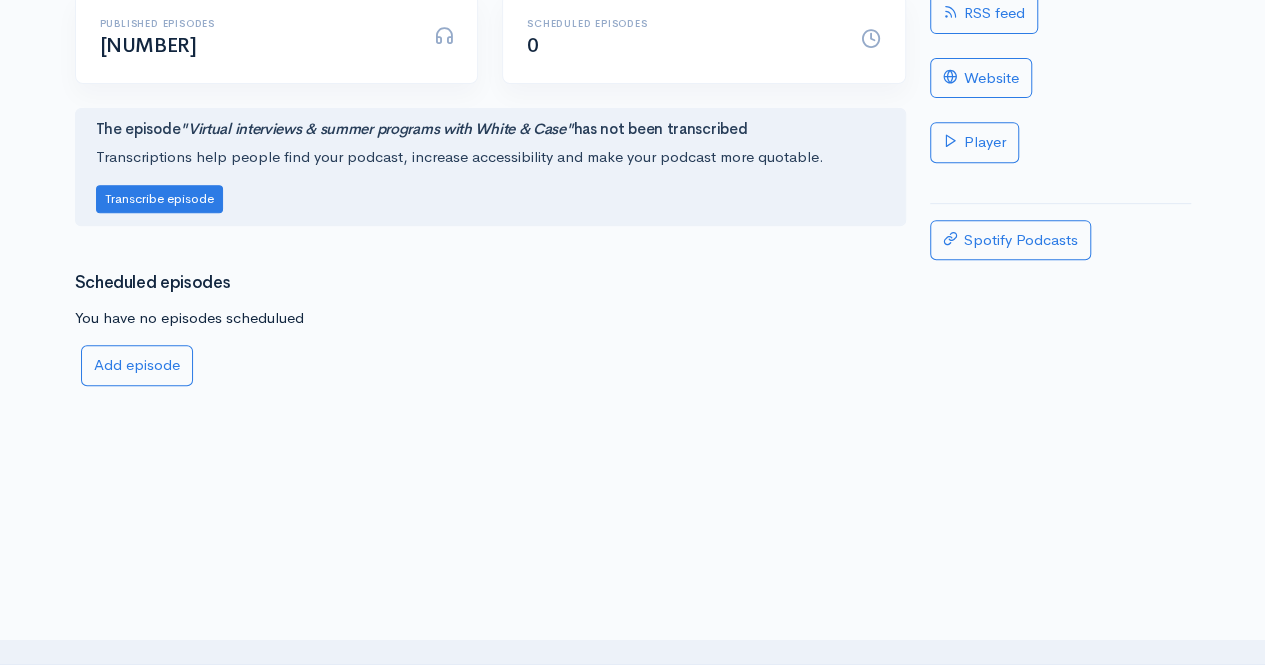 scroll, scrollTop: 0, scrollLeft: 0, axis: both 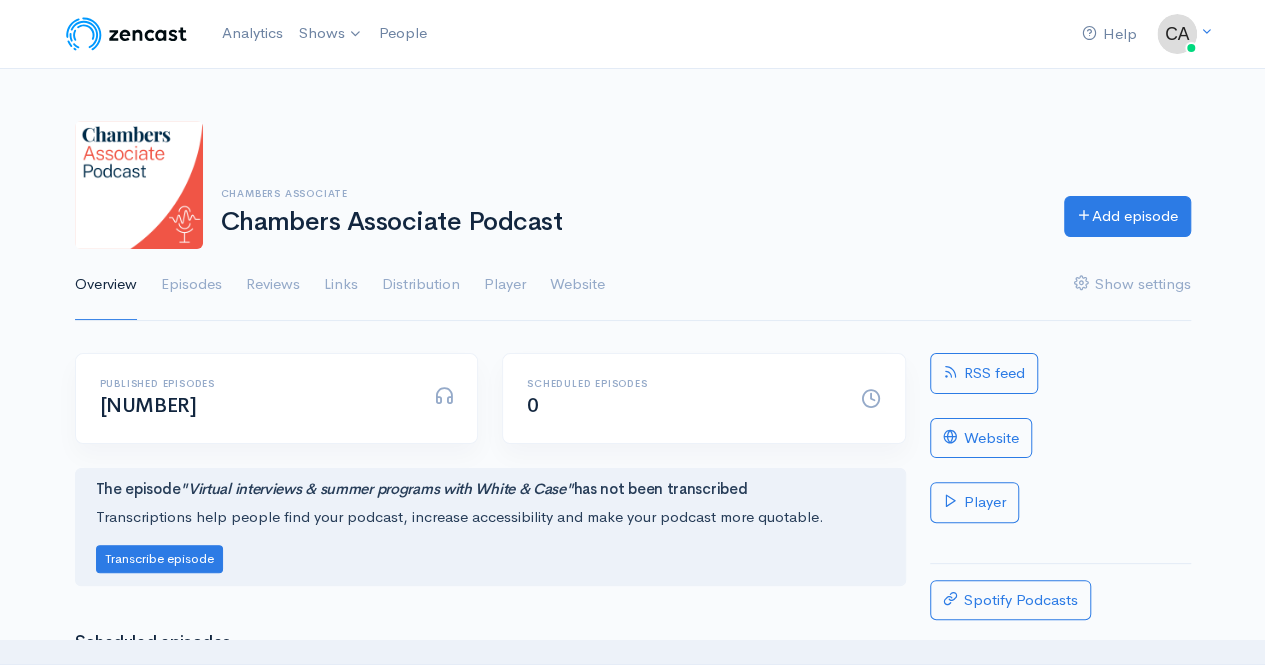 click on "Overview
Episodes
Reviews
Links
Distribution
Player
Website
Show settings" at bounding box center [633, 285] 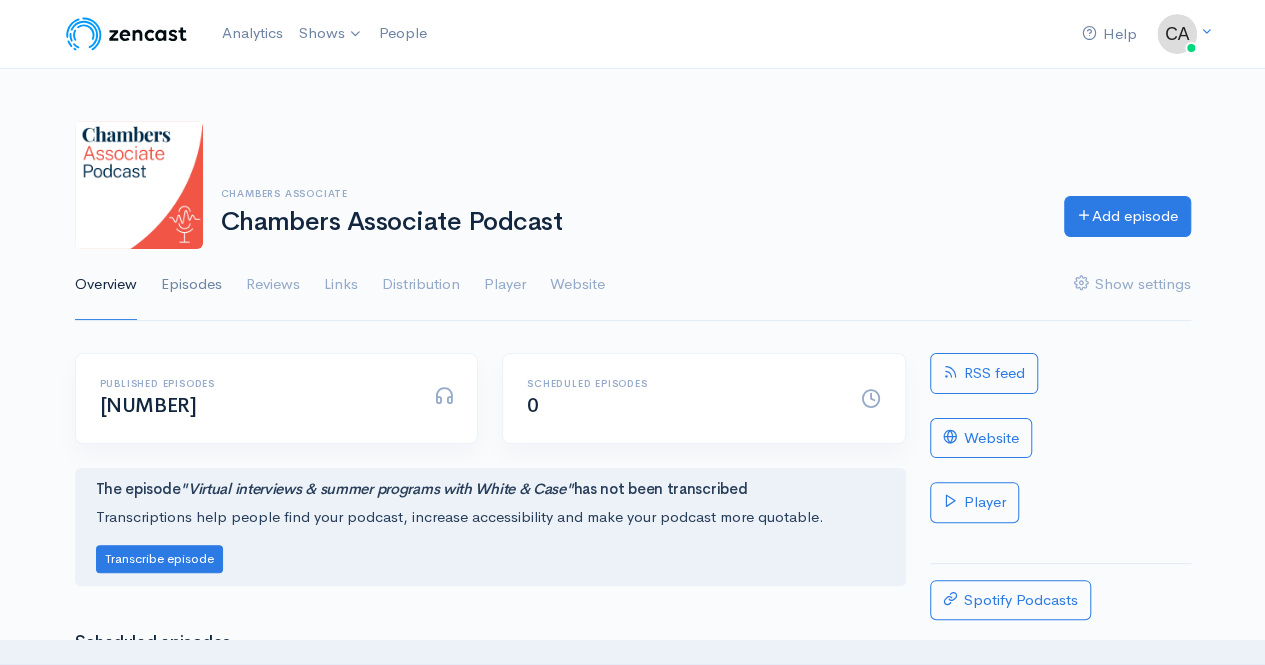 click on "Episodes" at bounding box center (191, 285) 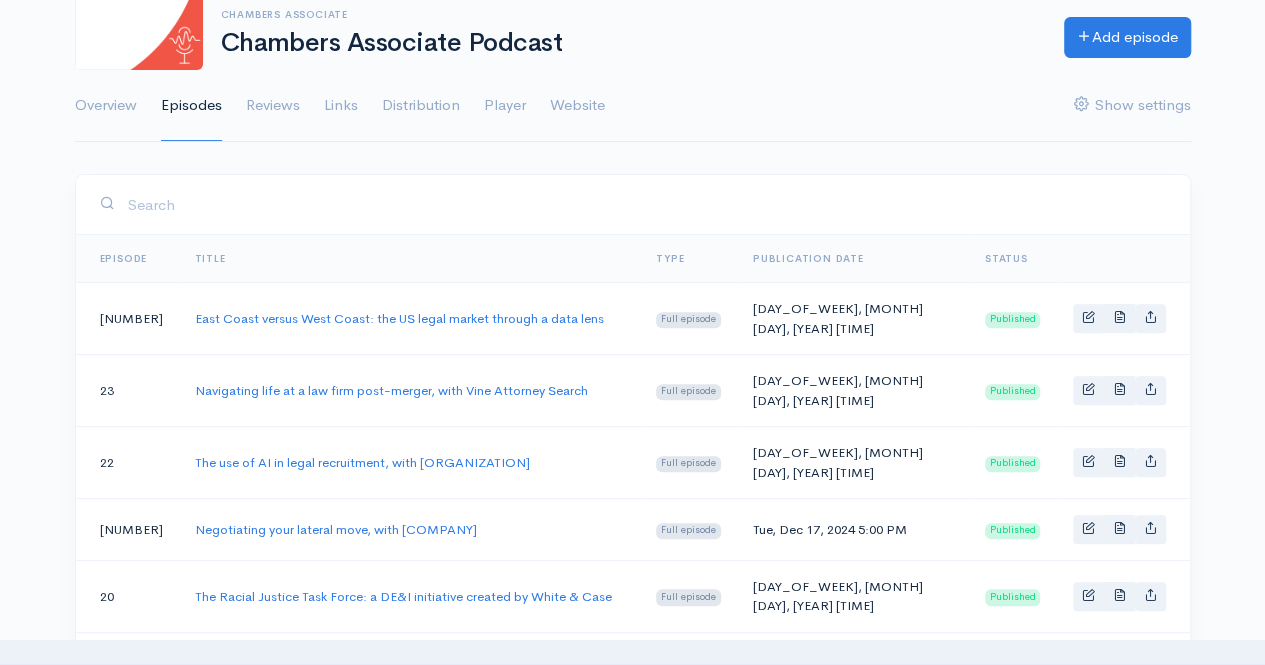 scroll, scrollTop: 180, scrollLeft: 0, axis: vertical 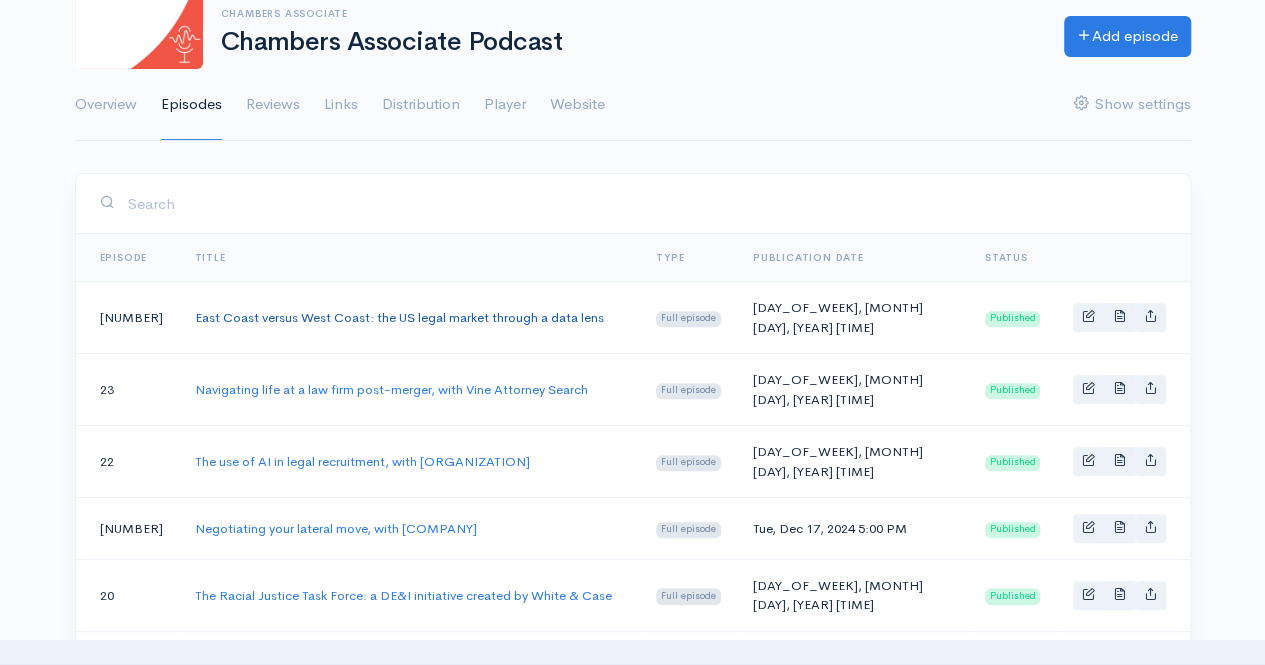 click on "East Coast versus West Coast: the US legal market through a data lens" at bounding box center (399, 317) 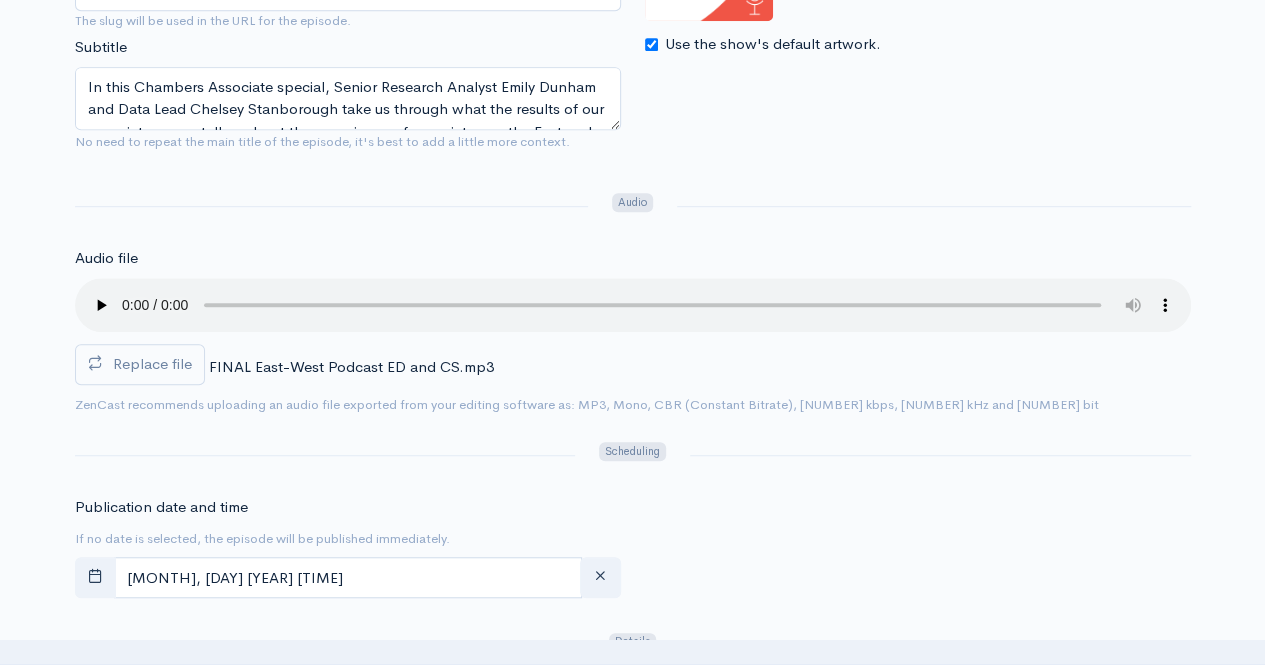 scroll, scrollTop: 154, scrollLeft: 0, axis: vertical 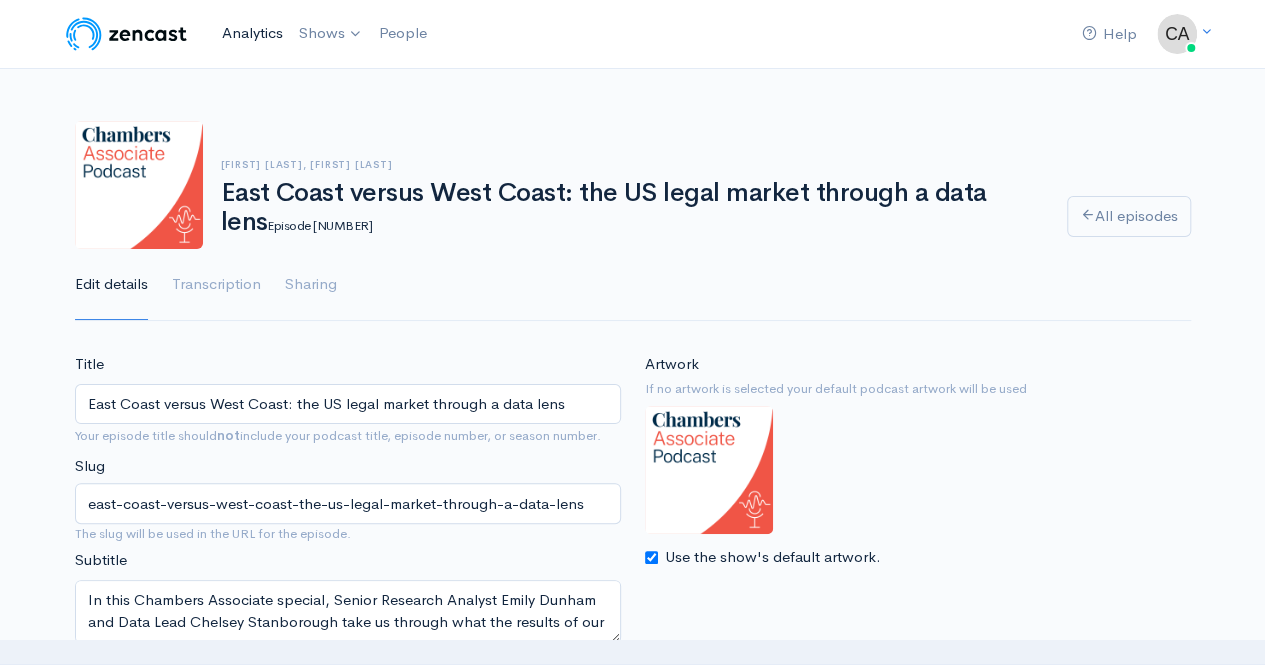 click on "Analytics" at bounding box center [252, 33] 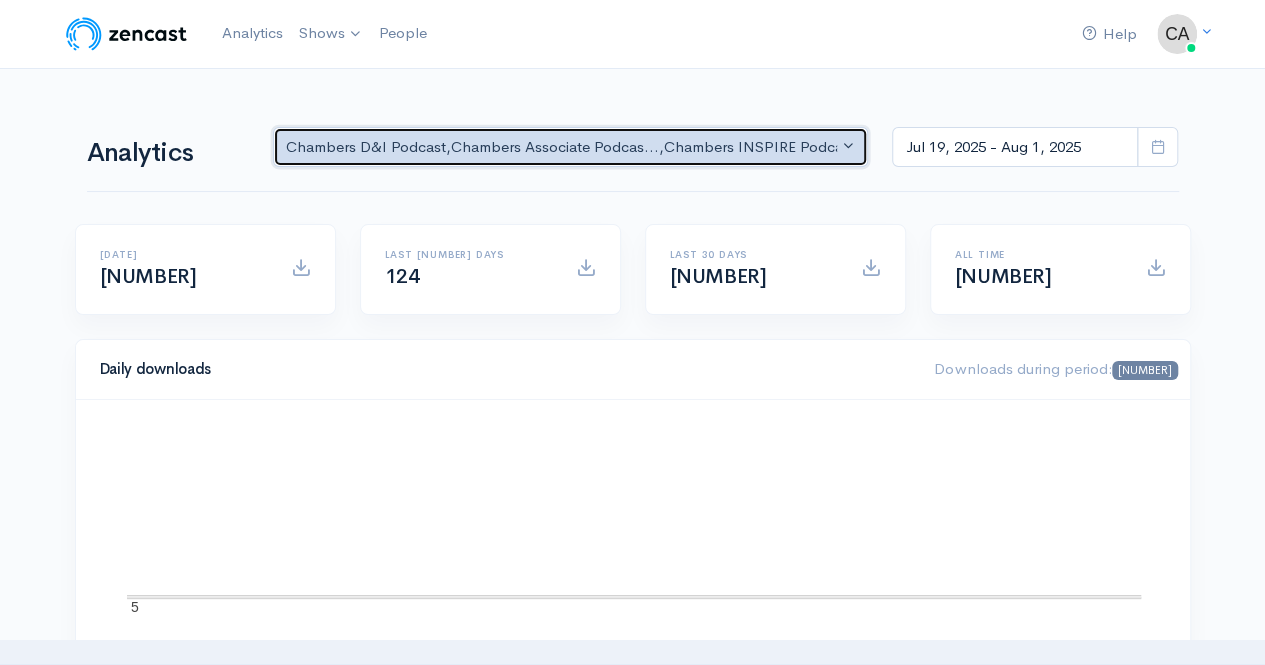 click on "Chambers D&I Podcast , Chambers Associate Podcas... , Chambers INSPIRE Podcast , Chambers UK and UK Bar po... , Chambers Student Podcast , Chambers Expert Focus Pod... , Chambers Brazil Podcasts , Chambers Canada Podcast , Chambers Global Practice..." at bounding box center (562, 147) 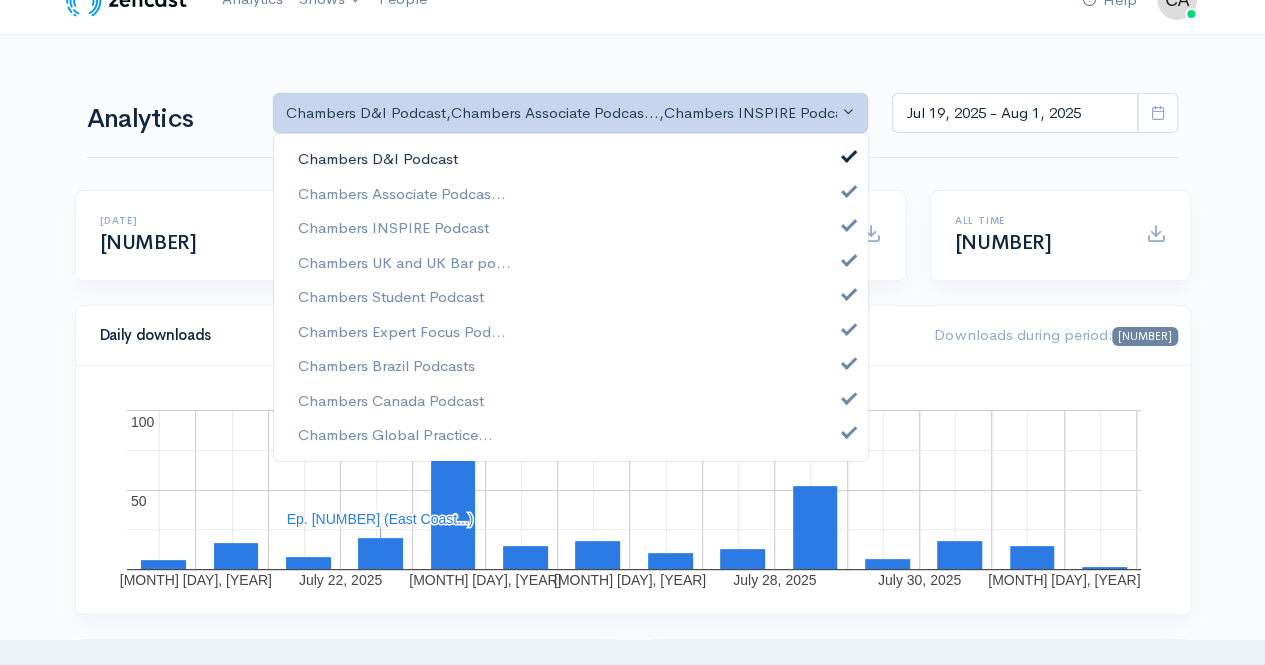 click on "Chambers D&I Podcast" at bounding box center (378, 159) 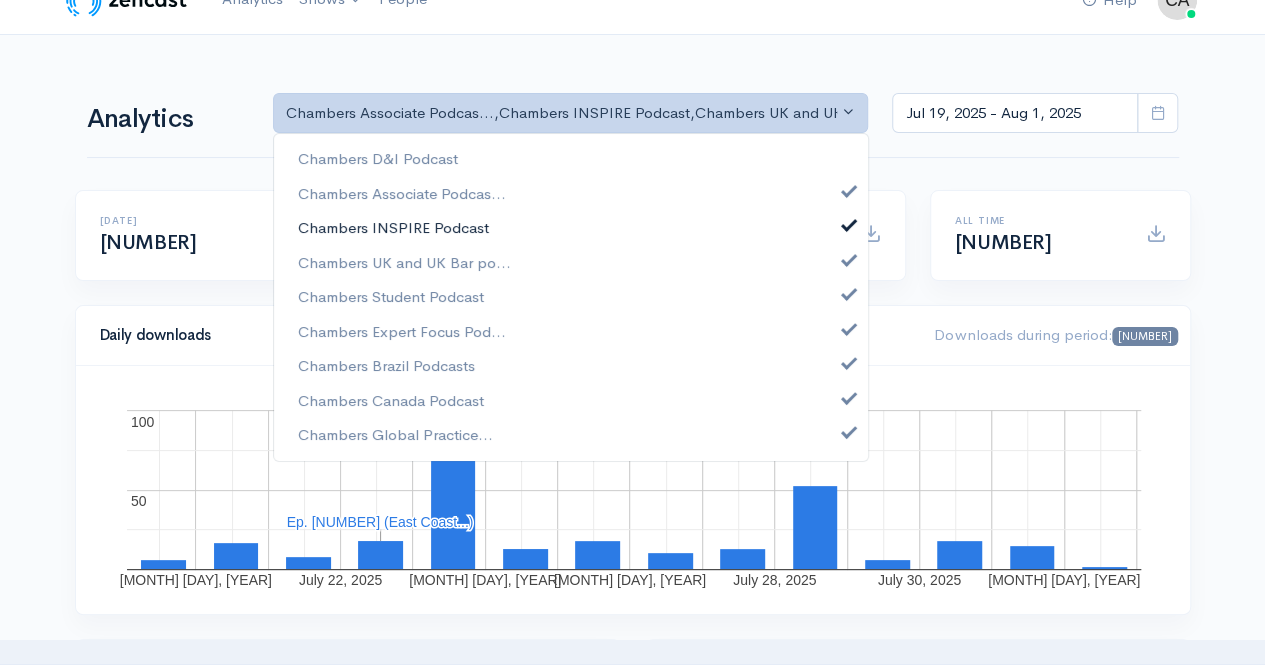 click on "Chambers INSPIRE Podcast" at bounding box center (393, 228) 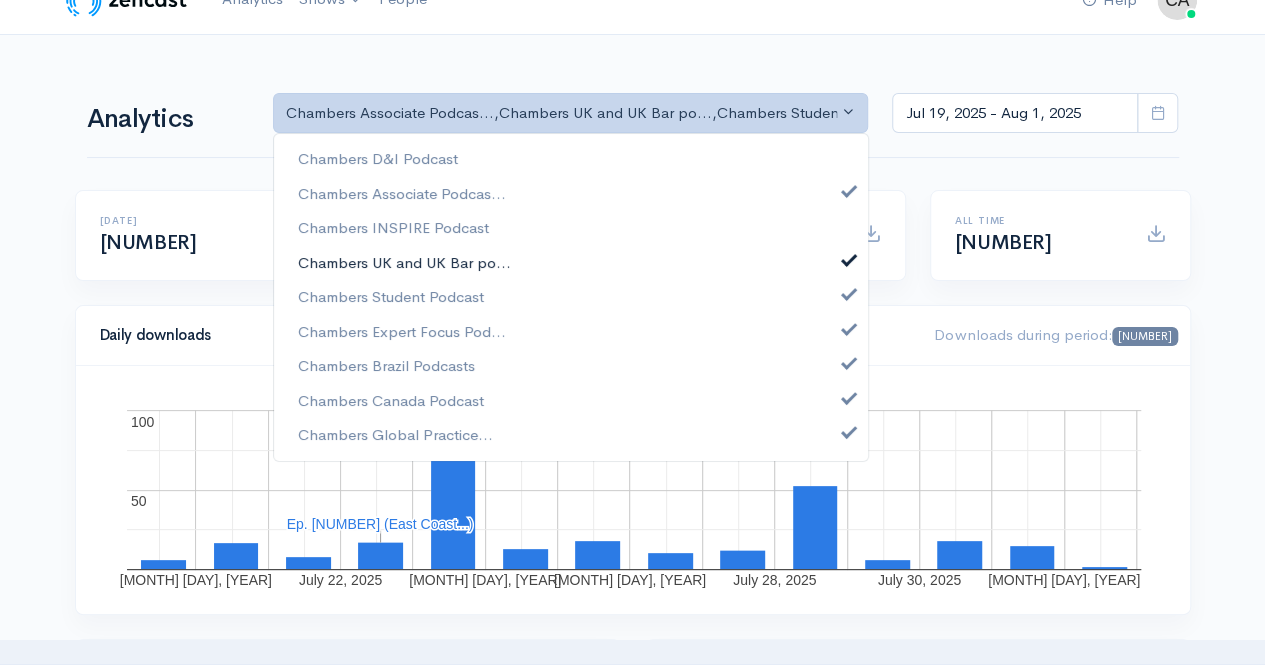 click on "Chambers UK and UK Bar po..." at bounding box center (404, 262) 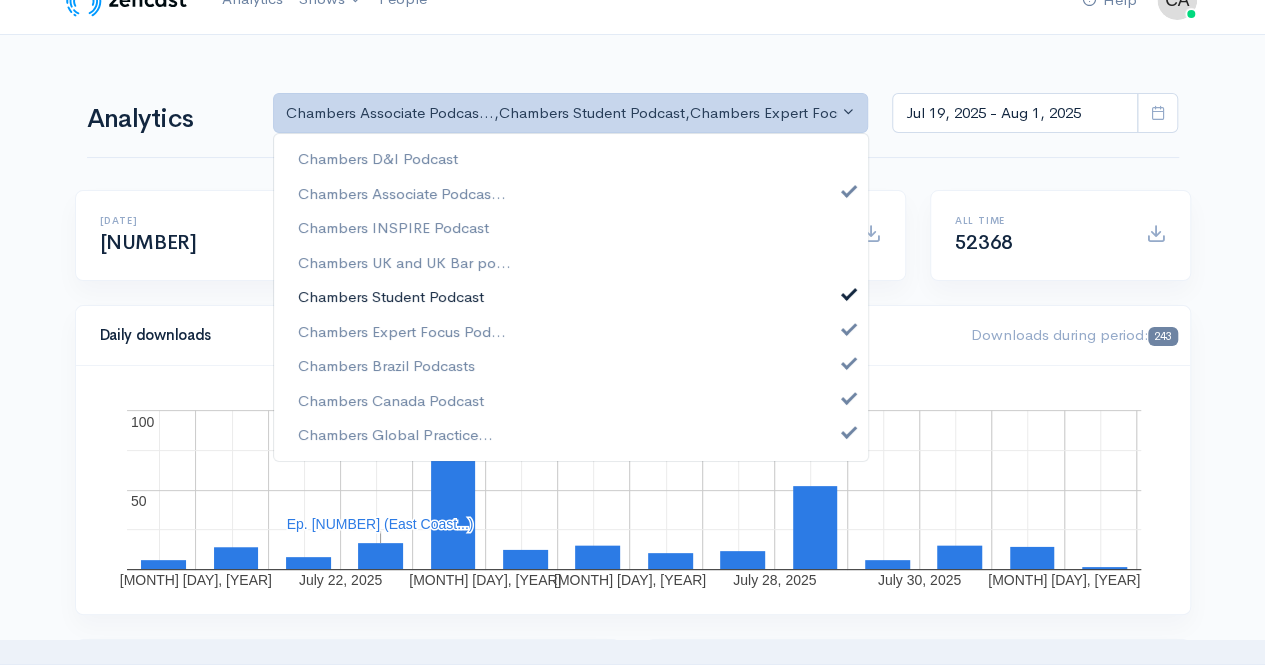 click on "Chambers Student Podcast" at bounding box center (571, 297) 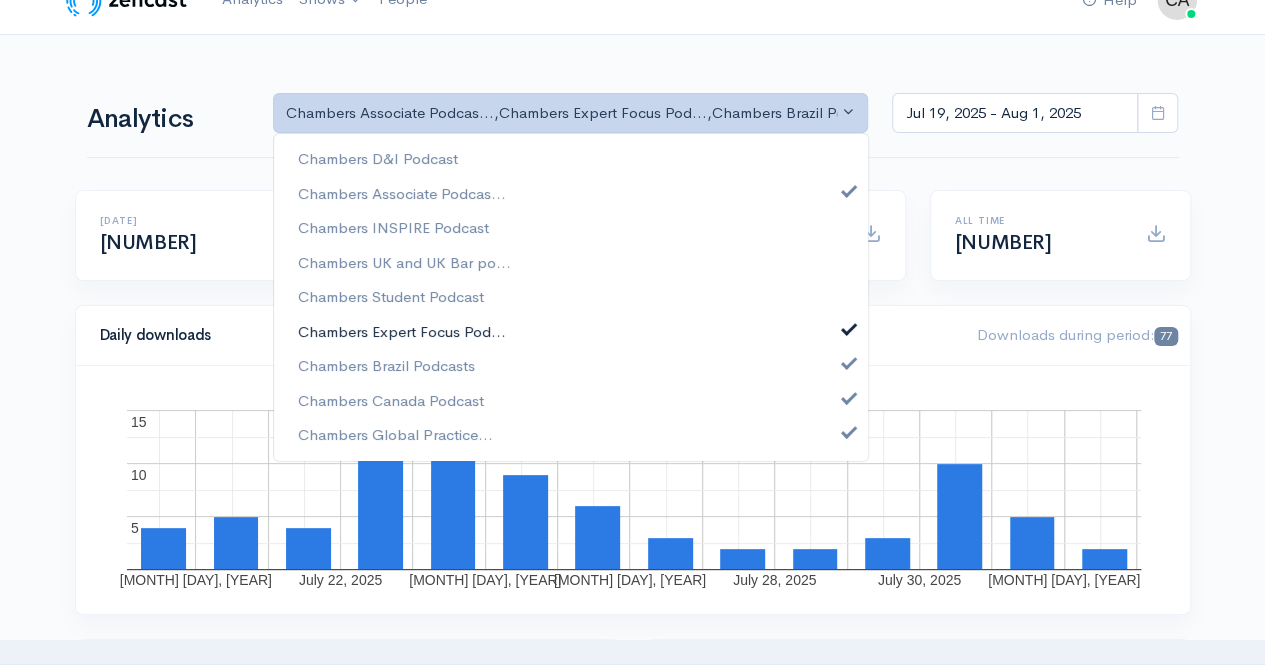 click on "Chambers Expert Focus Pod..." at bounding box center (402, 331) 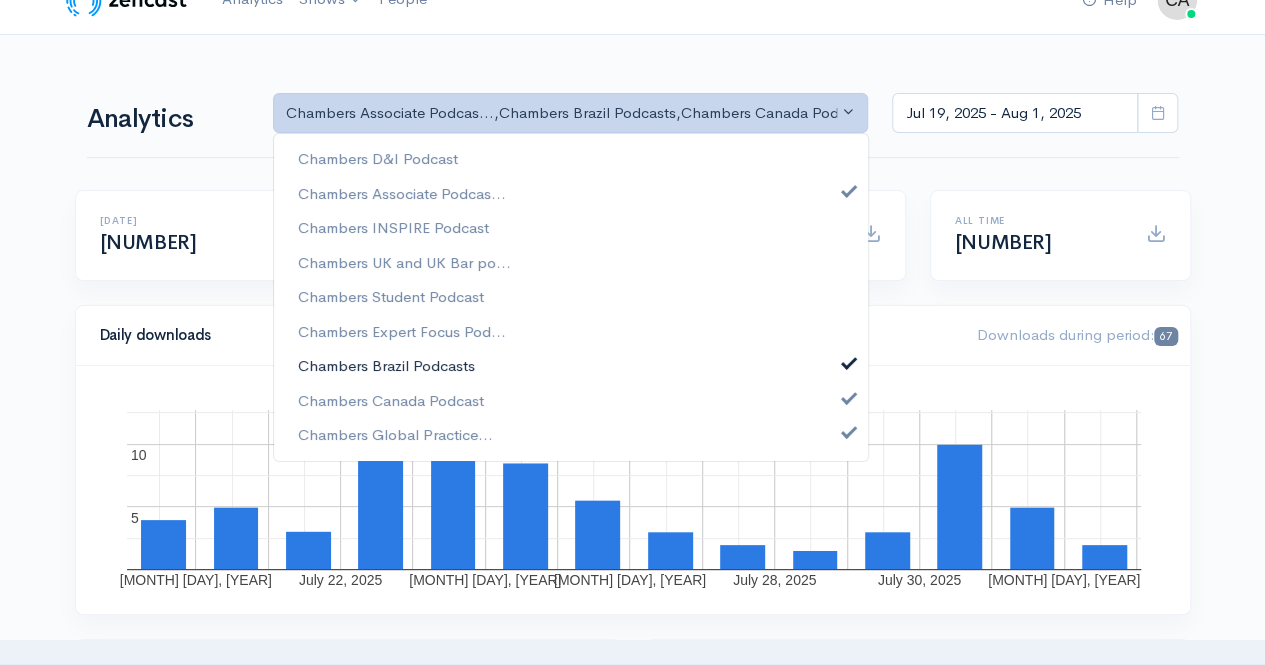 click on "Chambers Brazil Podcasts" at bounding box center [386, 366] 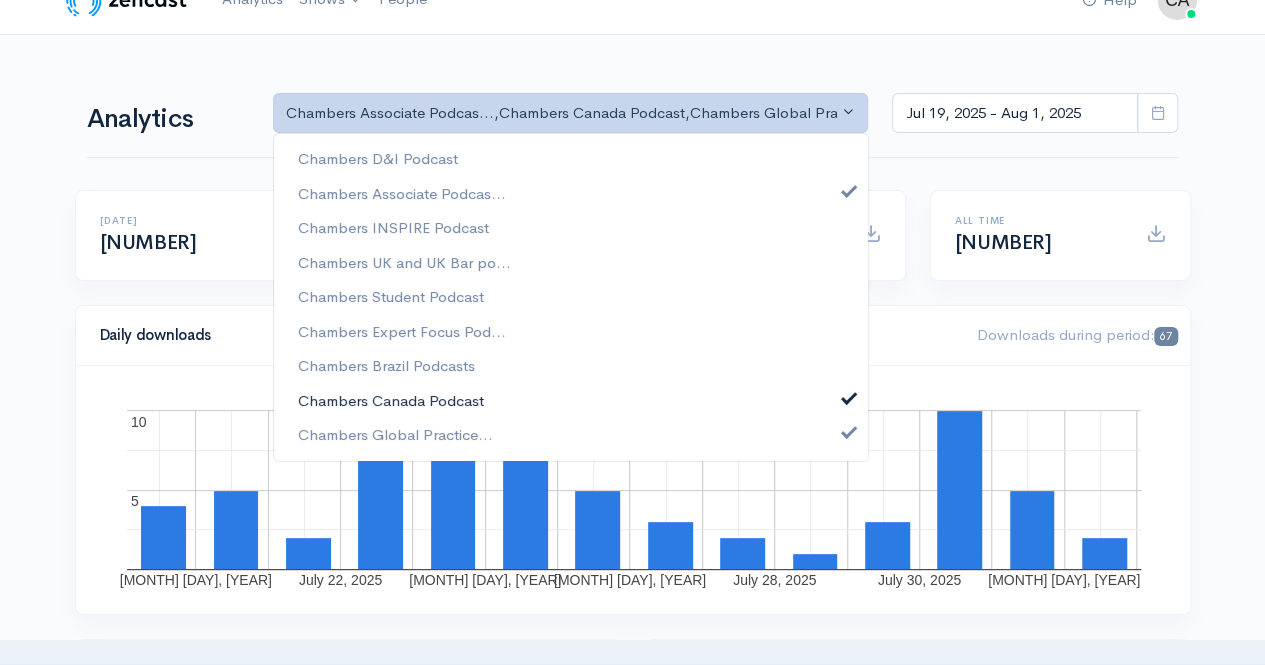 click on "Chambers Canada Podcast" at bounding box center (391, 400) 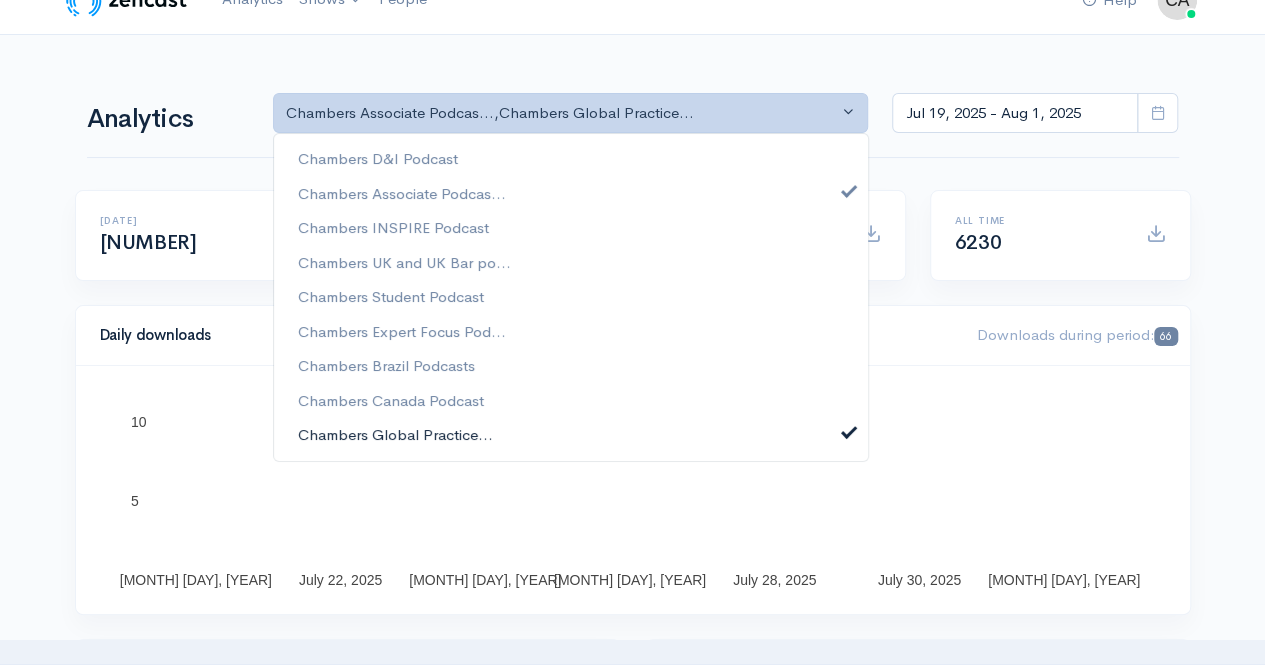click on "Chambers Global Practice..." at bounding box center [395, 435] 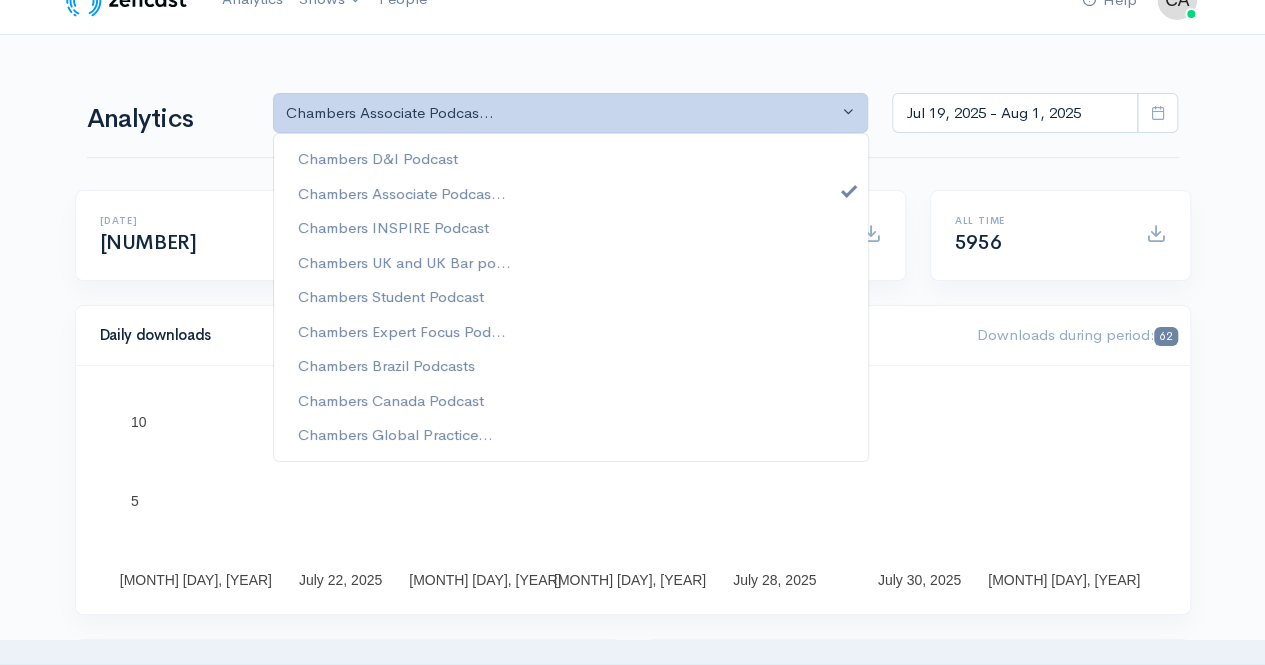 click on "Your profile   Team settings     Chambers and Partners   Current     Logout
Analytics
Shows
Chambers D&I Podcast
Chambers INSPIRE Podcast
Chambers Associate Podcast
Chambers Global Practice Guides State of...
Chambers Expert Focus Podcasts
Chambers Student Podcast
Chambers Canada Podcast
Chambers Brazil Podcasts
Chambers UK and UK Bar podcast
Add a new show
People" at bounding box center (632, 1383) 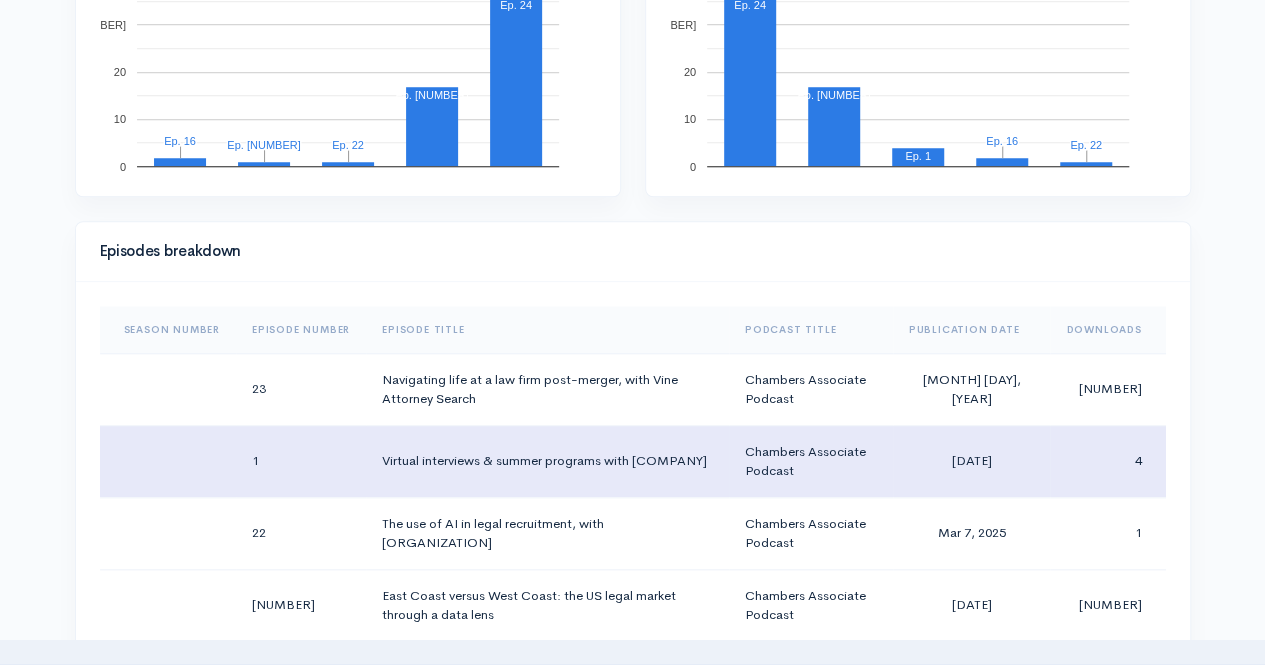 scroll, scrollTop: 787, scrollLeft: 0, axis: vertical 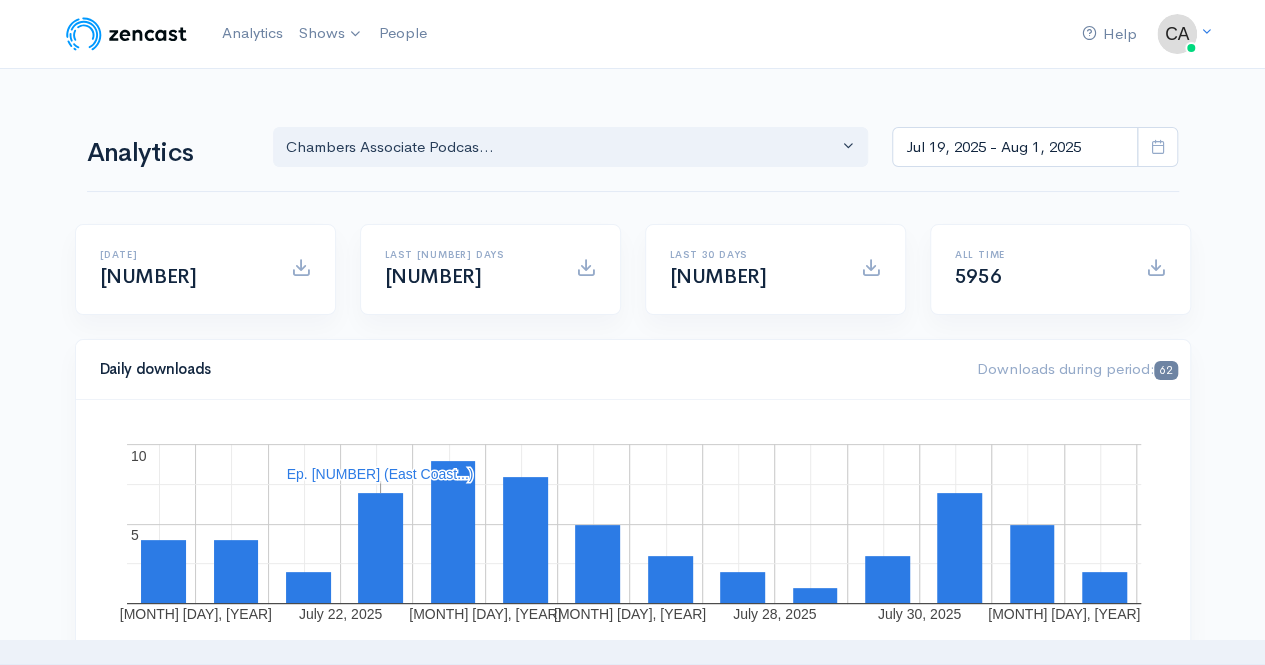 click at bounding box center [126, 34] 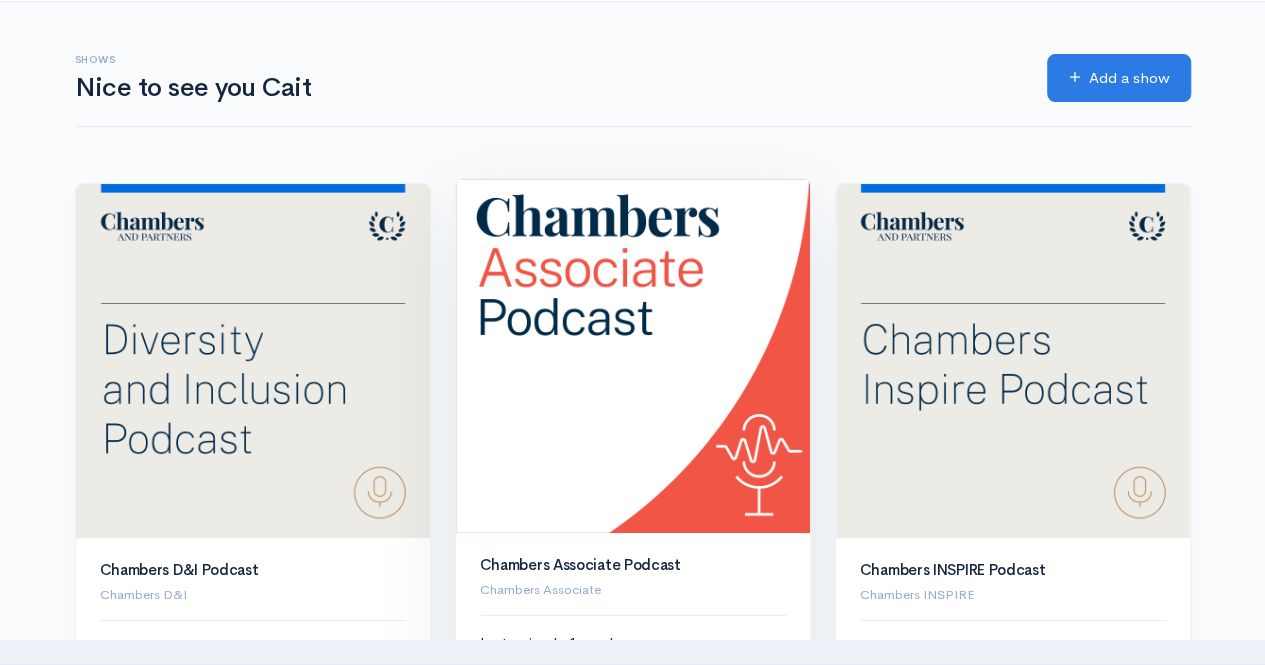 scroll, scrollTop: 68, scrollLeft: 0, axis: vertical 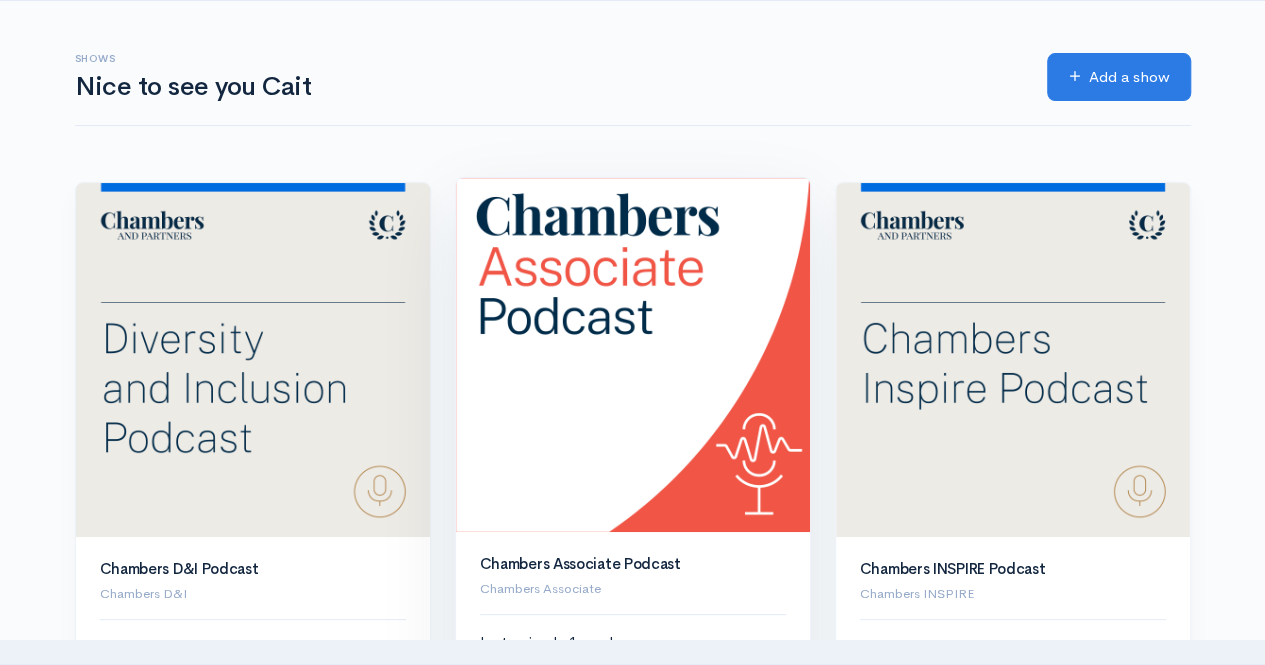 click at bounding box center (633, 355) 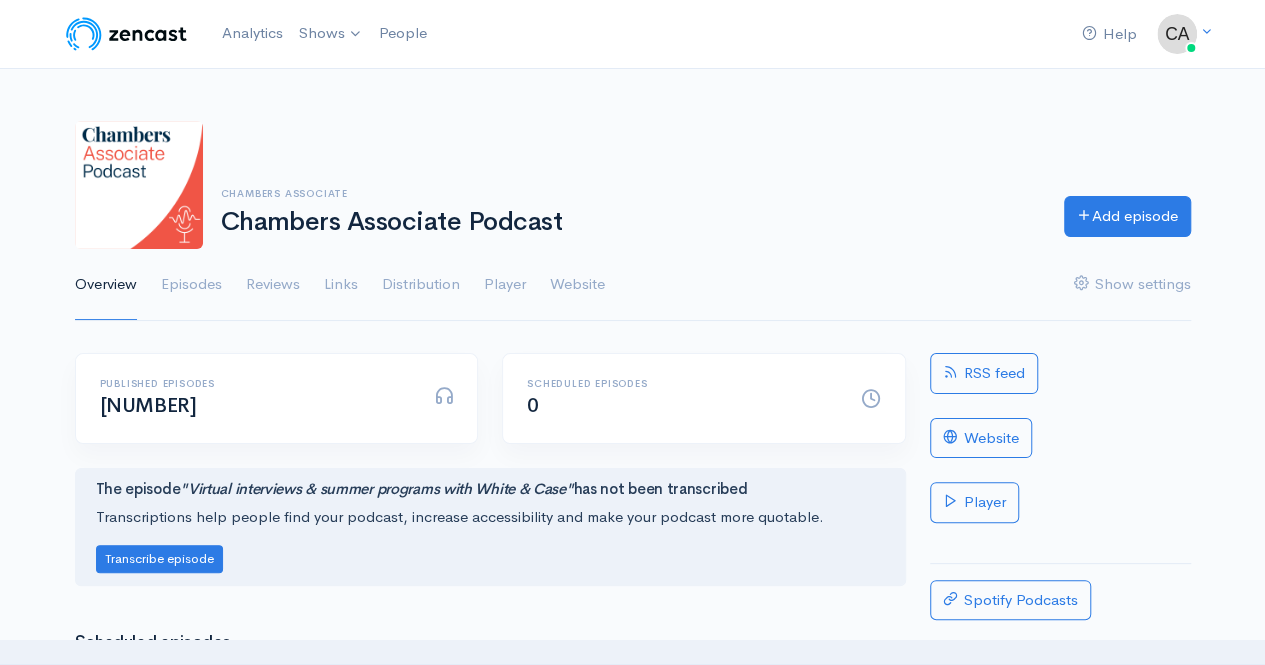 scroll, scrollTop: 0, scrollLeft: 0, axis: both 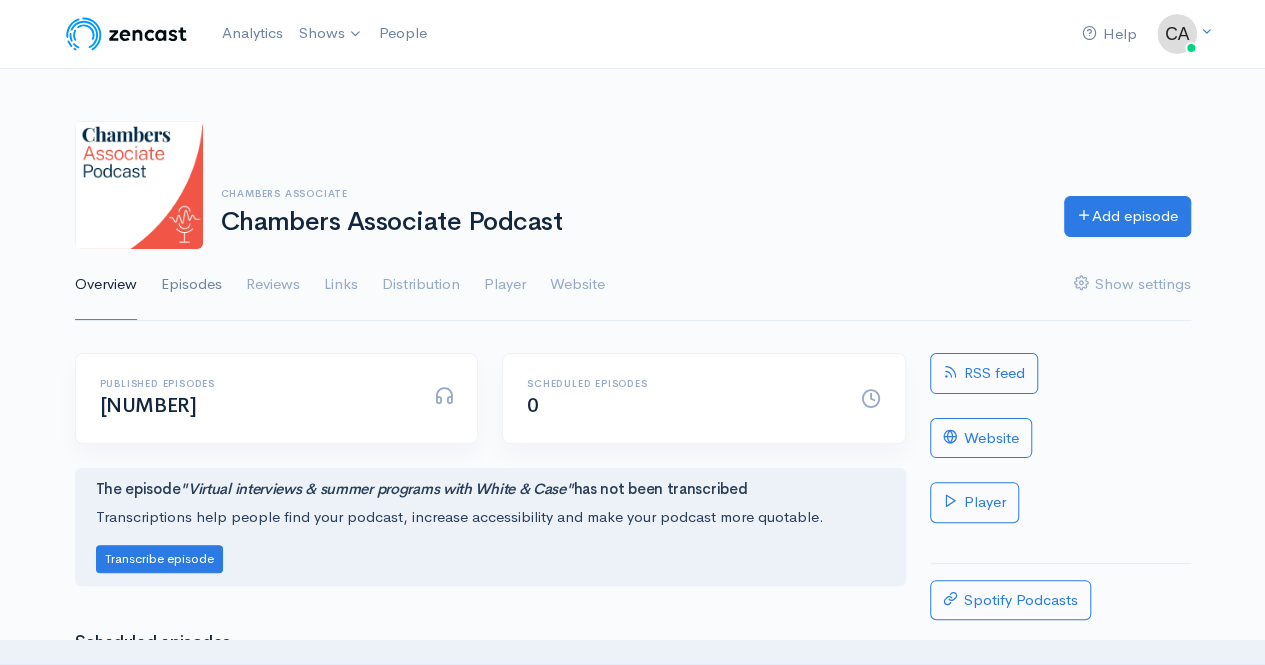 click on "Episodes" at bounding box center (191, 285) 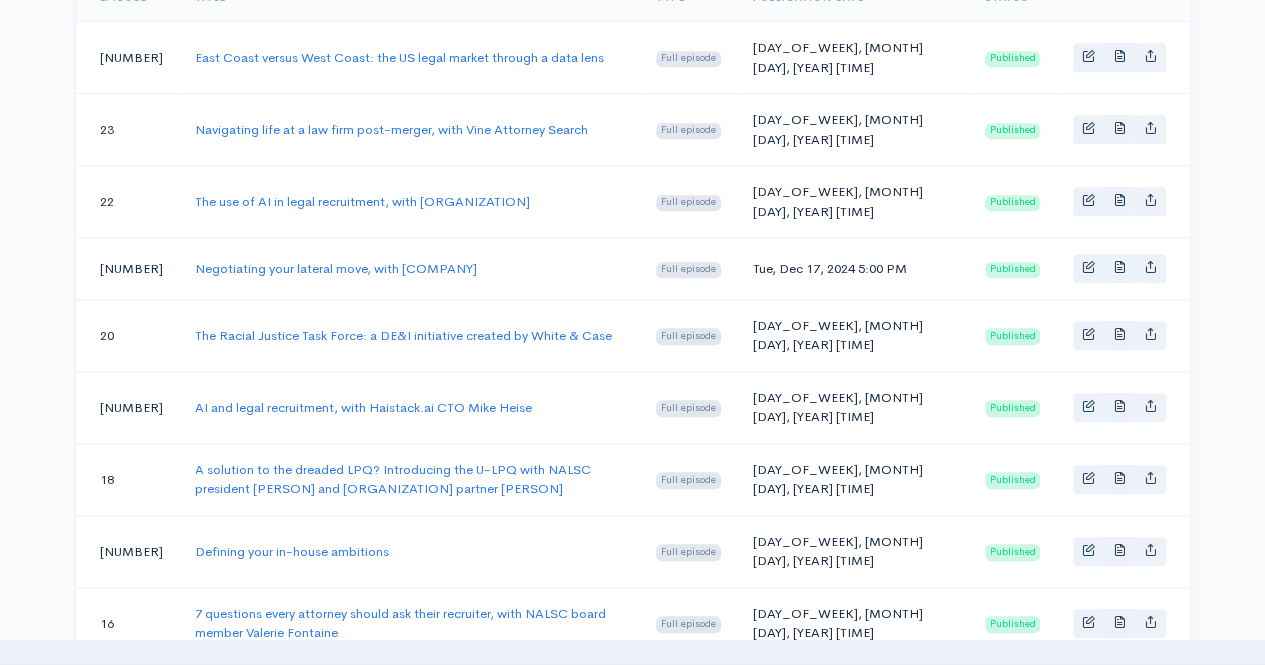 scroll, scrollTop: 224, scrollLeft: 0, axis: vertical 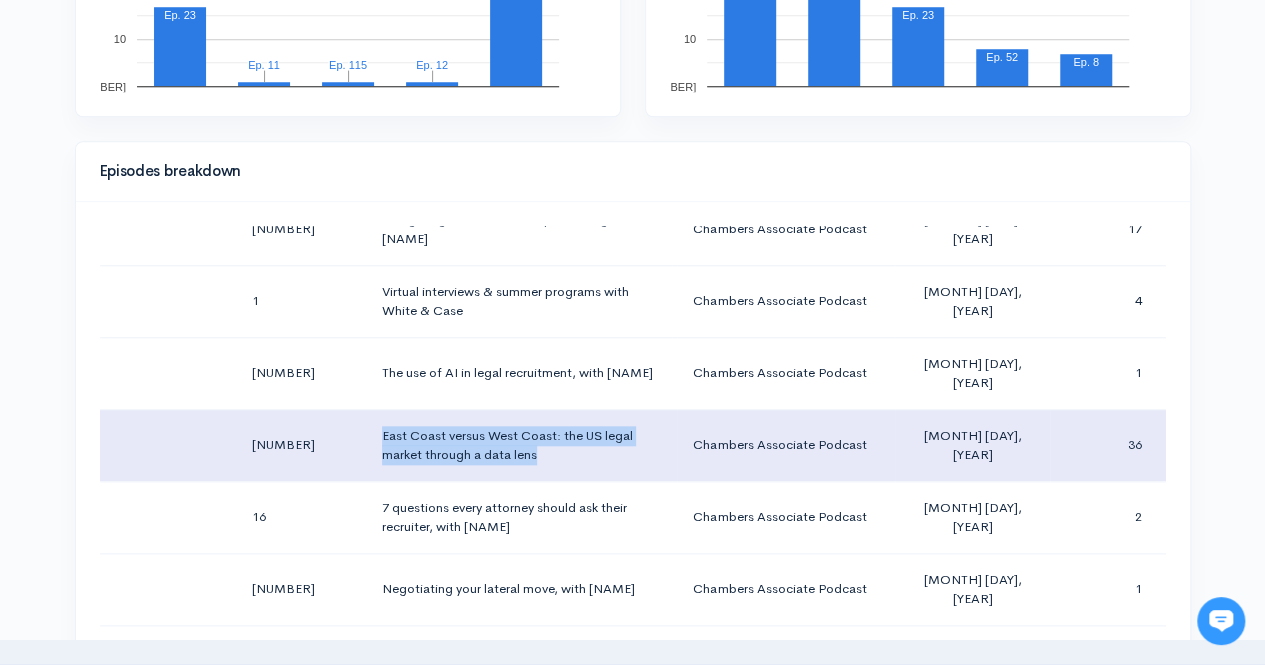 drag, startPoint x: 570, startPoint y: 413, endPoint x: 378, endPoint y: 389, distance: 193.49419 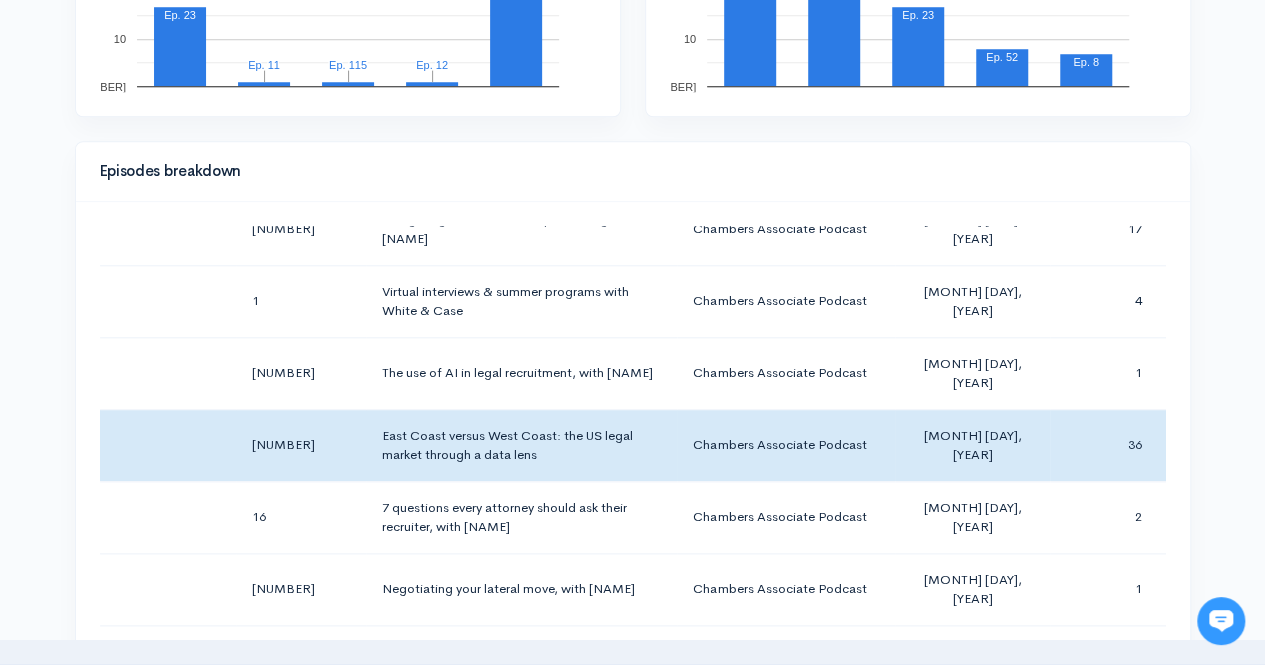 click on "Help
Notifications
View all
Your profile   Team settings     Chambers and Partners   Current     Logout
Analytics
Shows
Chambers D&I Podcast
Chambers INSPIRE Podcast
Chambers Associate Podcast
Chambers Global Practice Guides State of...
Chambers Expert Focus Podcasts
Chambers Student Podcast
Chambers Canada Podcast
Chambers Brazil Podcasts
Chambers UK and UK Bar podcast
Add a new show
People
,  ,  ," at bounding box center (632, 551) 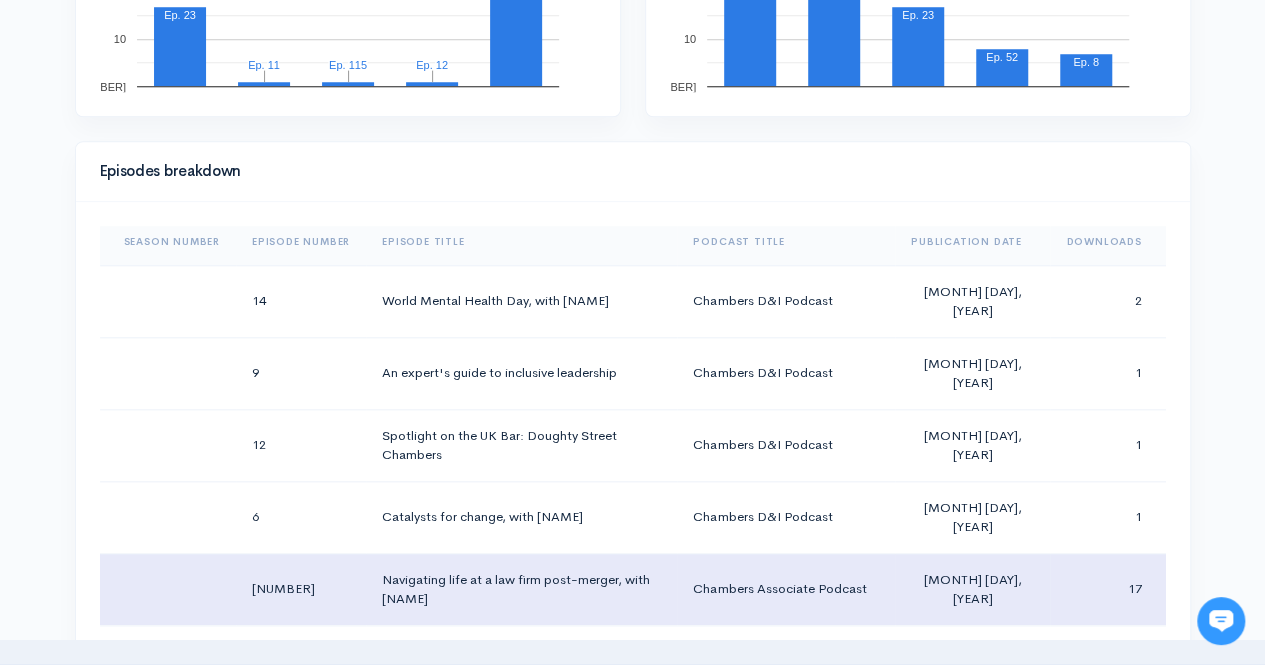 scroll, scrollTop: 0, scrollLeft: 0, axis: both 